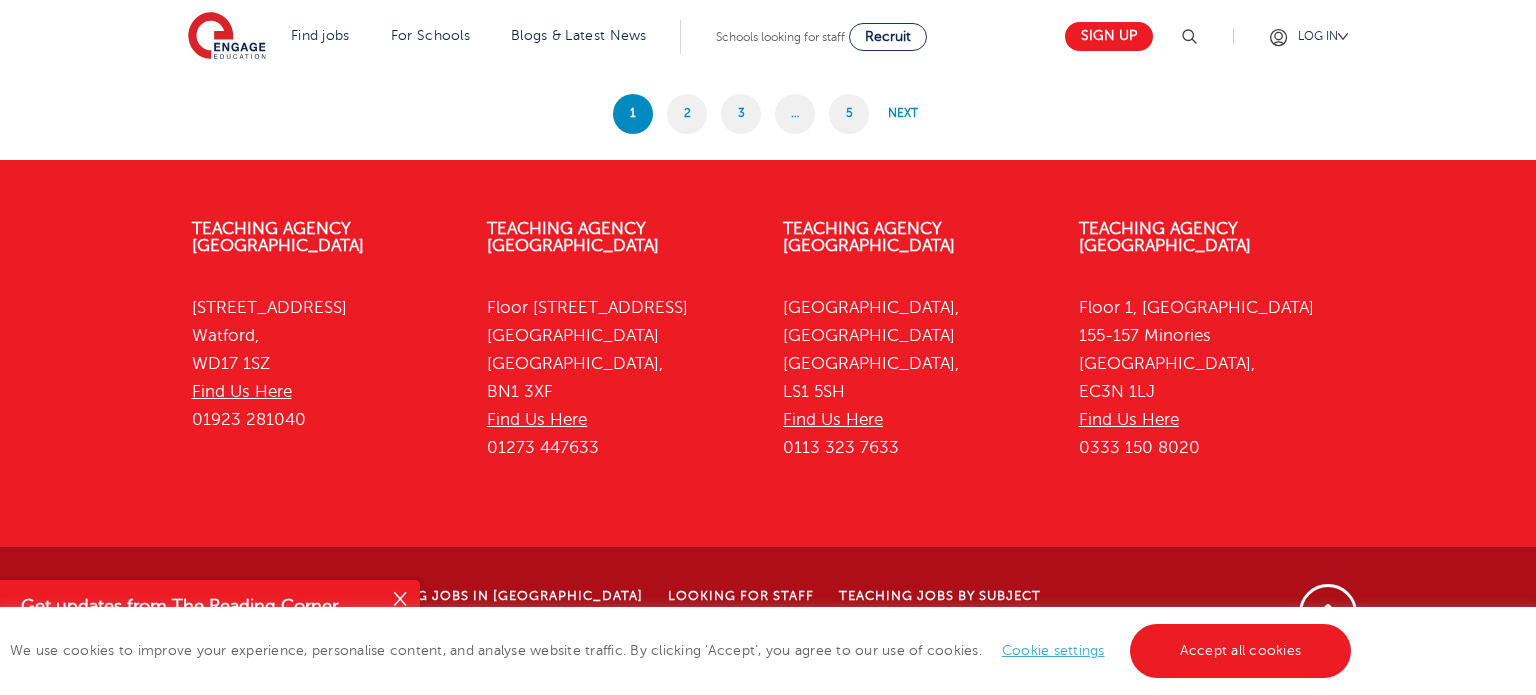 scroll, scrollTop: 4357, scrollLeft: 0, axis: vertical 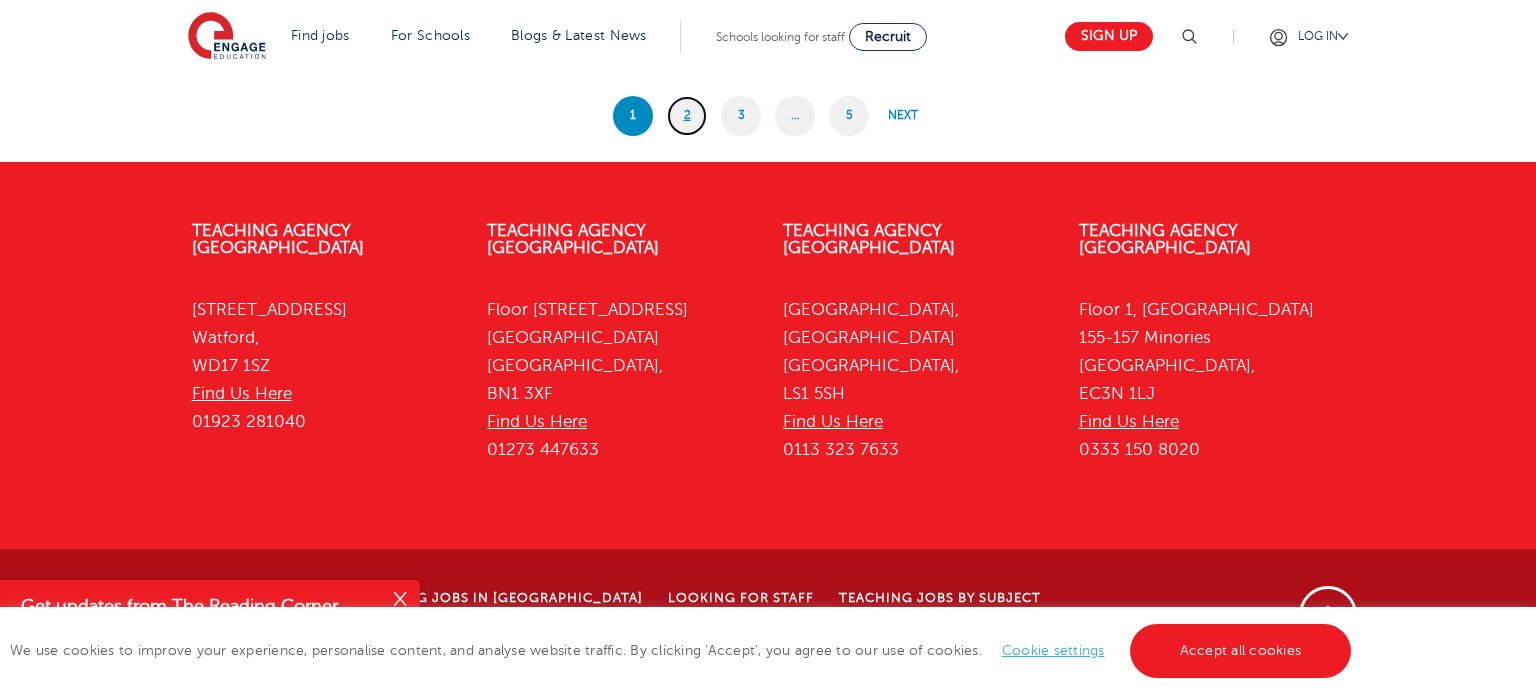 click on "2" at bounding box center [687, 116] 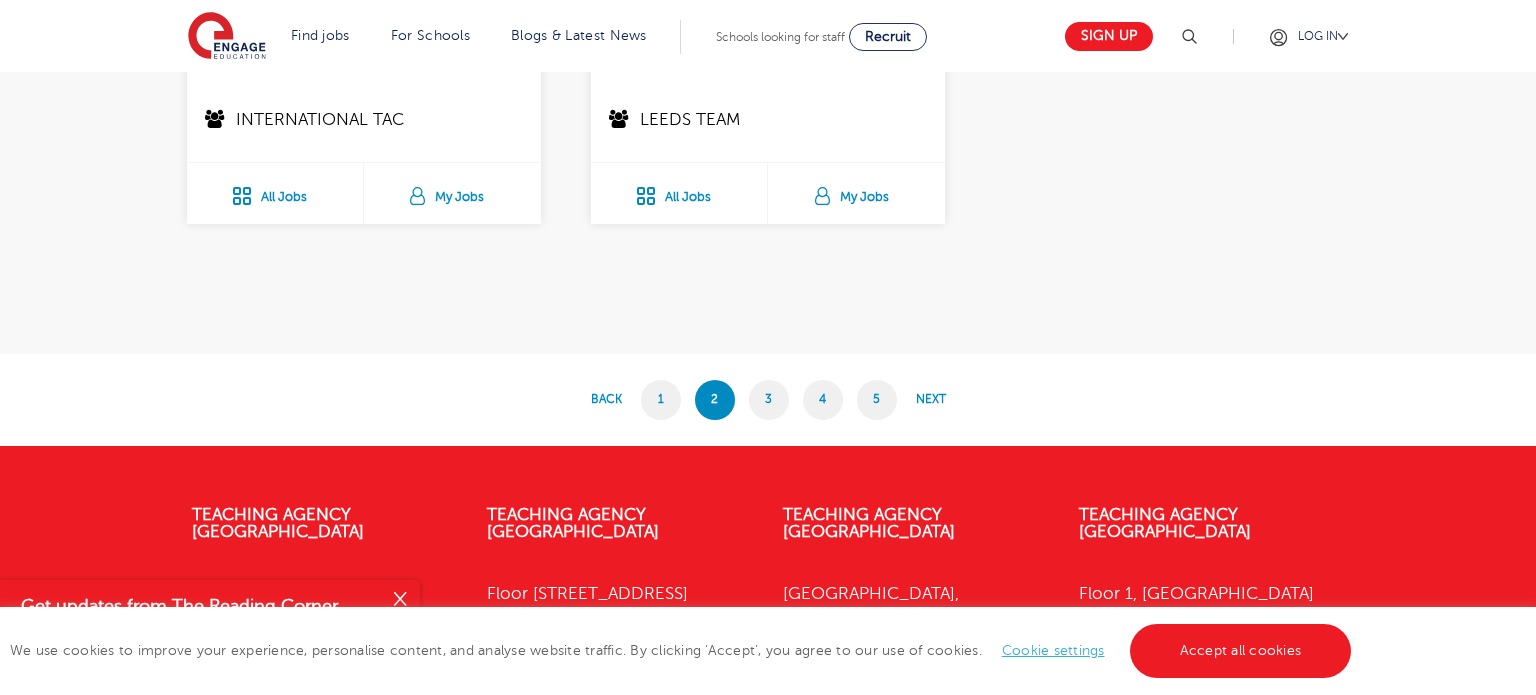 scroll, scrollTop: 4184, scrollLeft: 0, axis: vertical 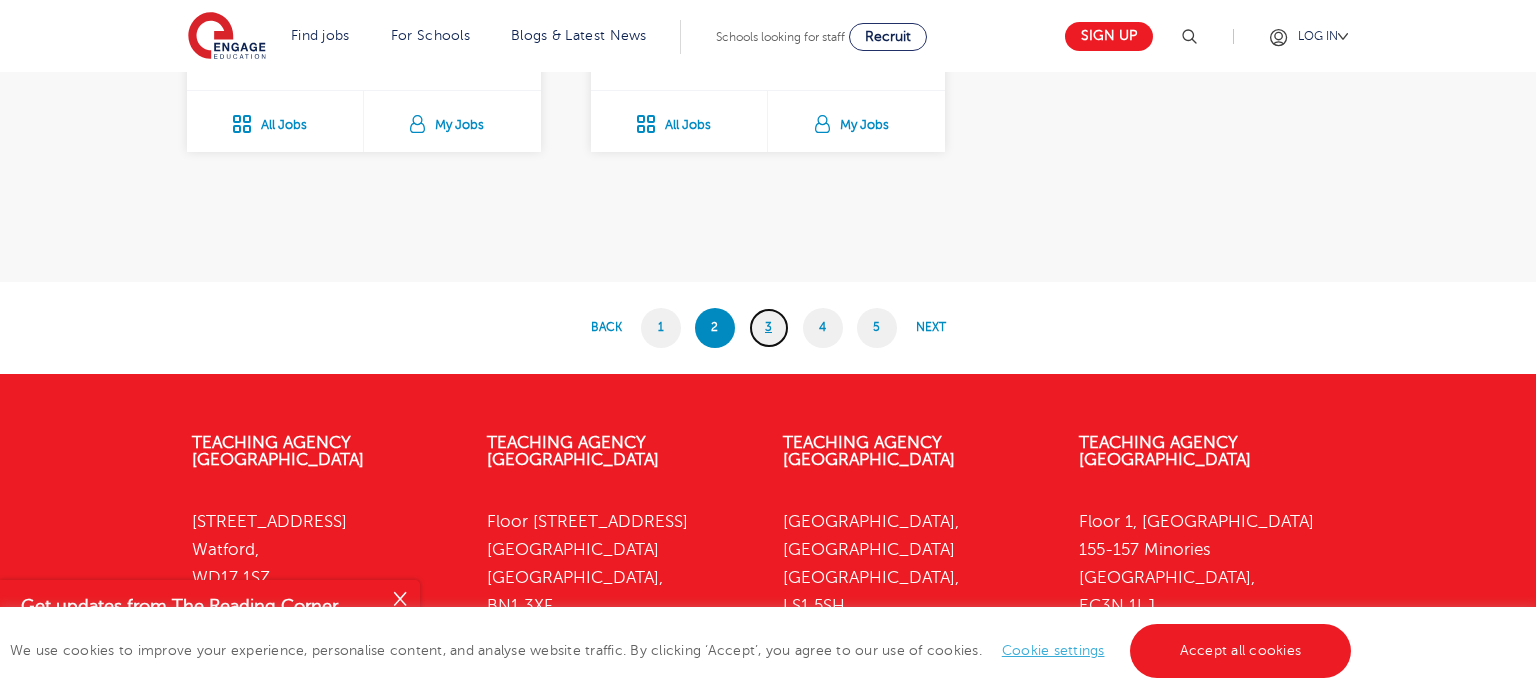 click on "3" at bounding box center [769, 328] 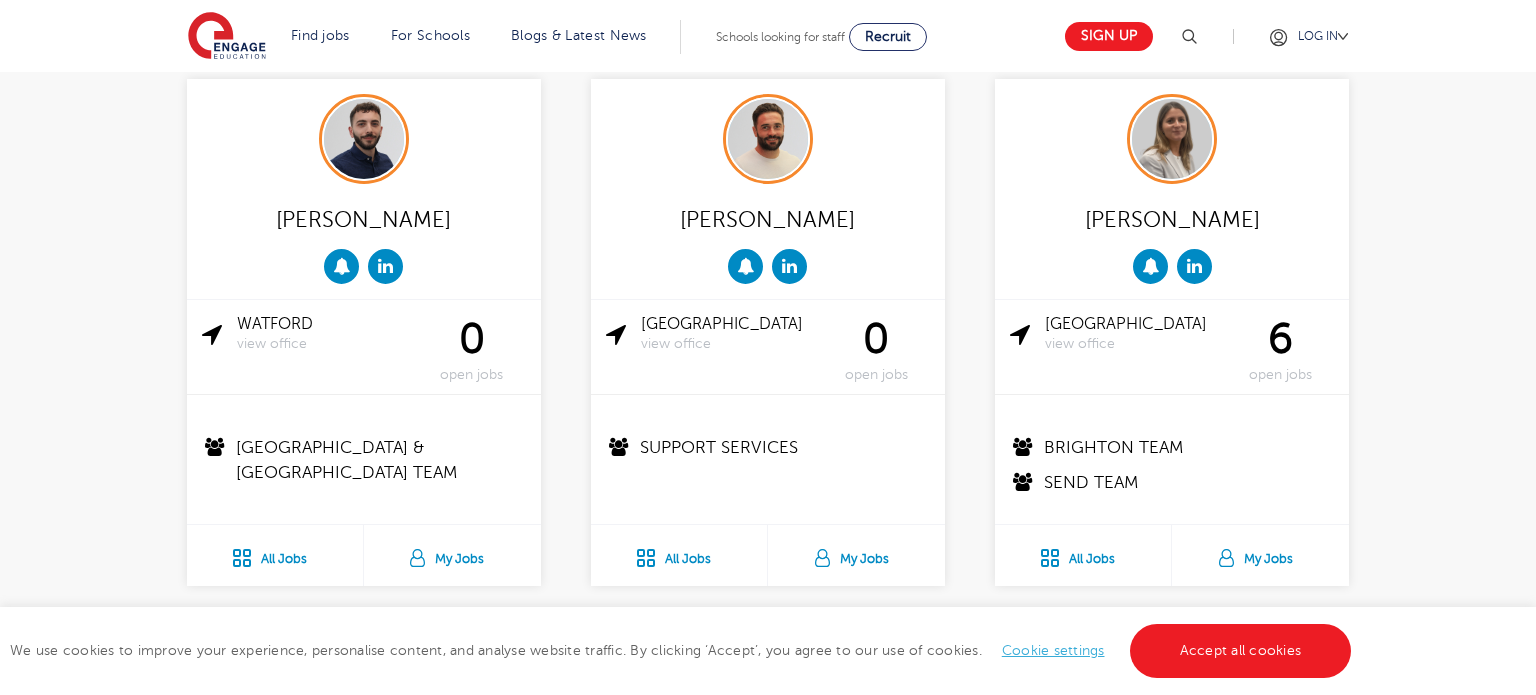 scroll, scrollTop: 1625, scrollLeft: 0, axis: vertical 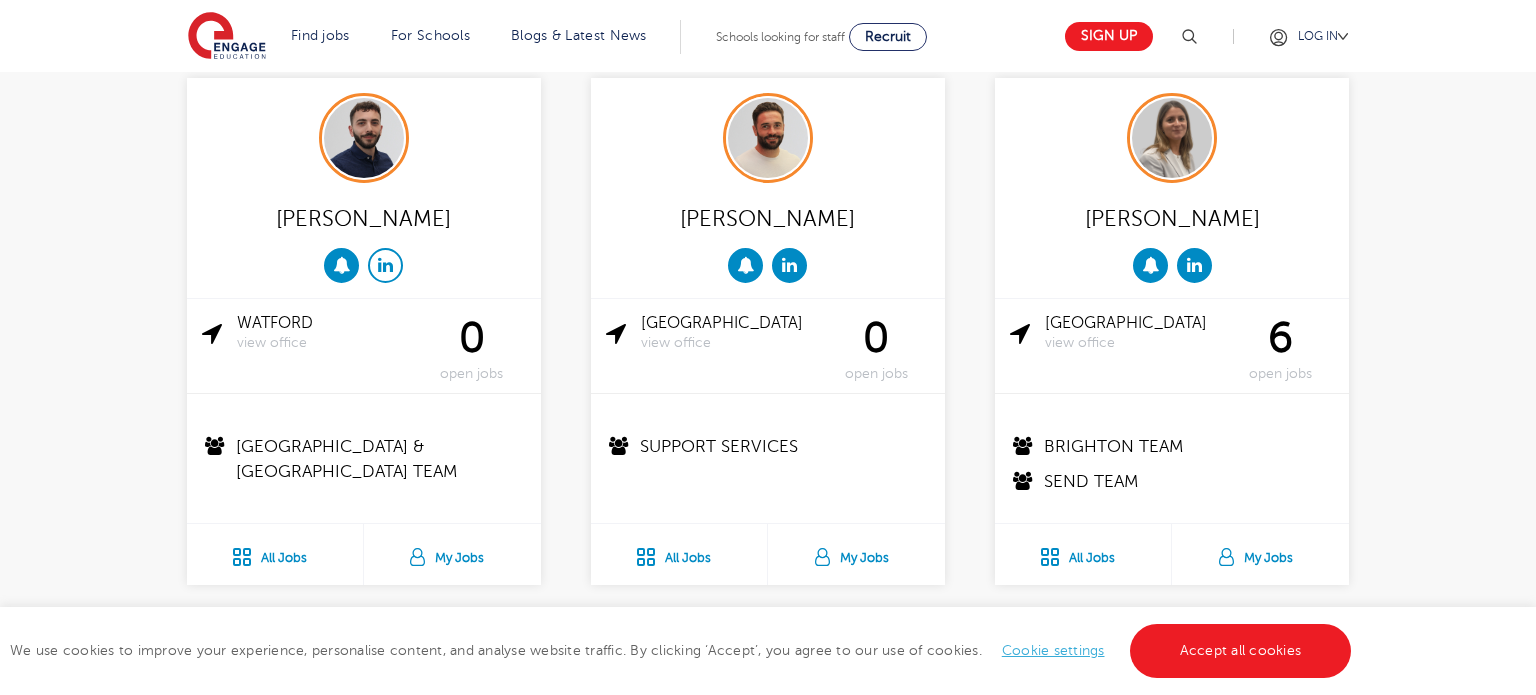 click at bounding box center [385, 265] 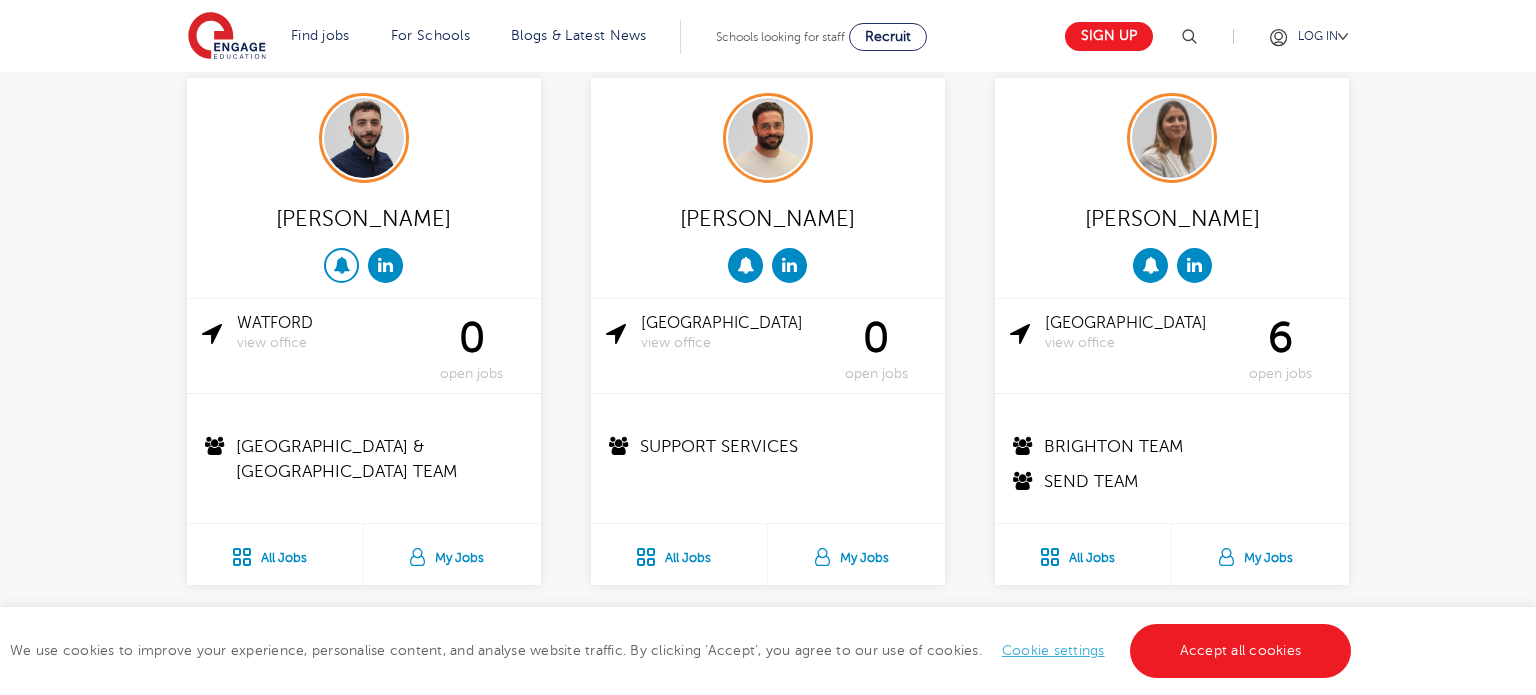 click at bounding box center [341, 264] 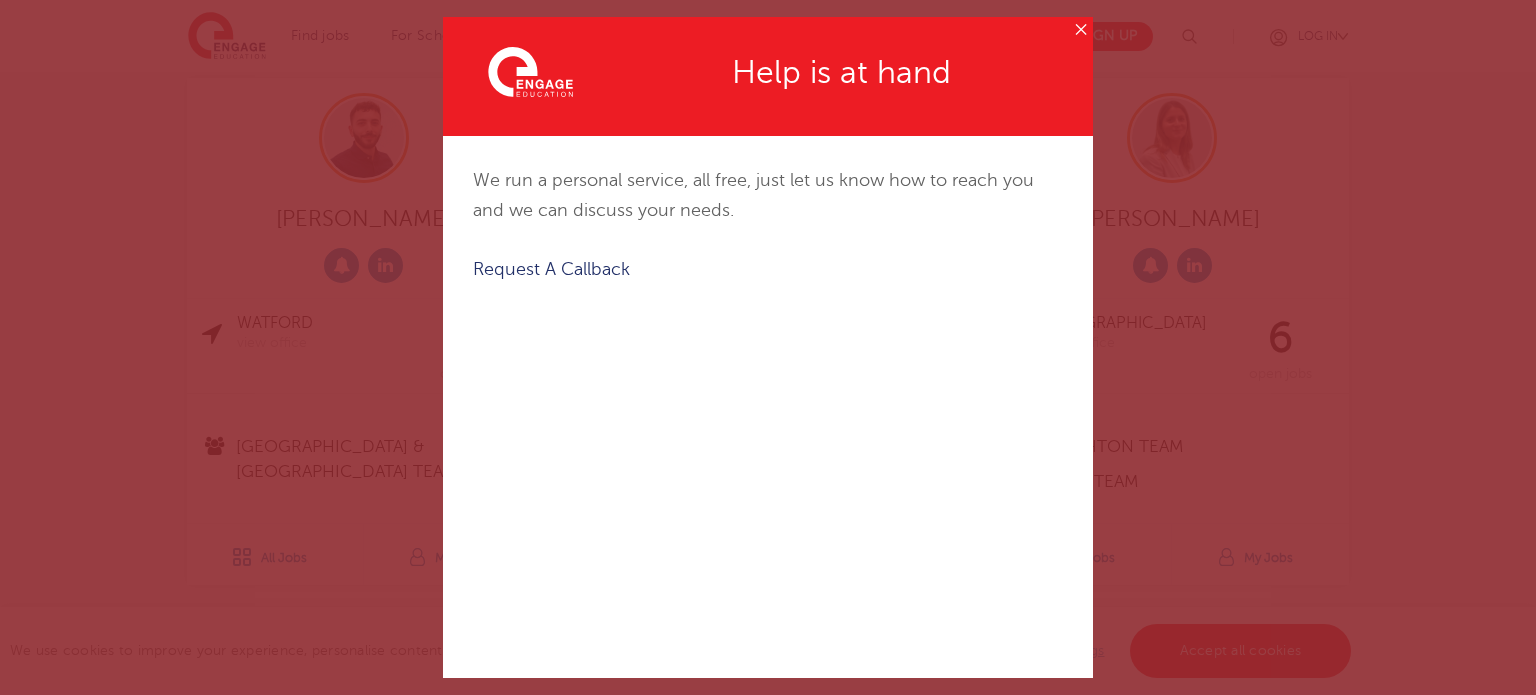 click on "✕" at bounding box center (1080, 29) 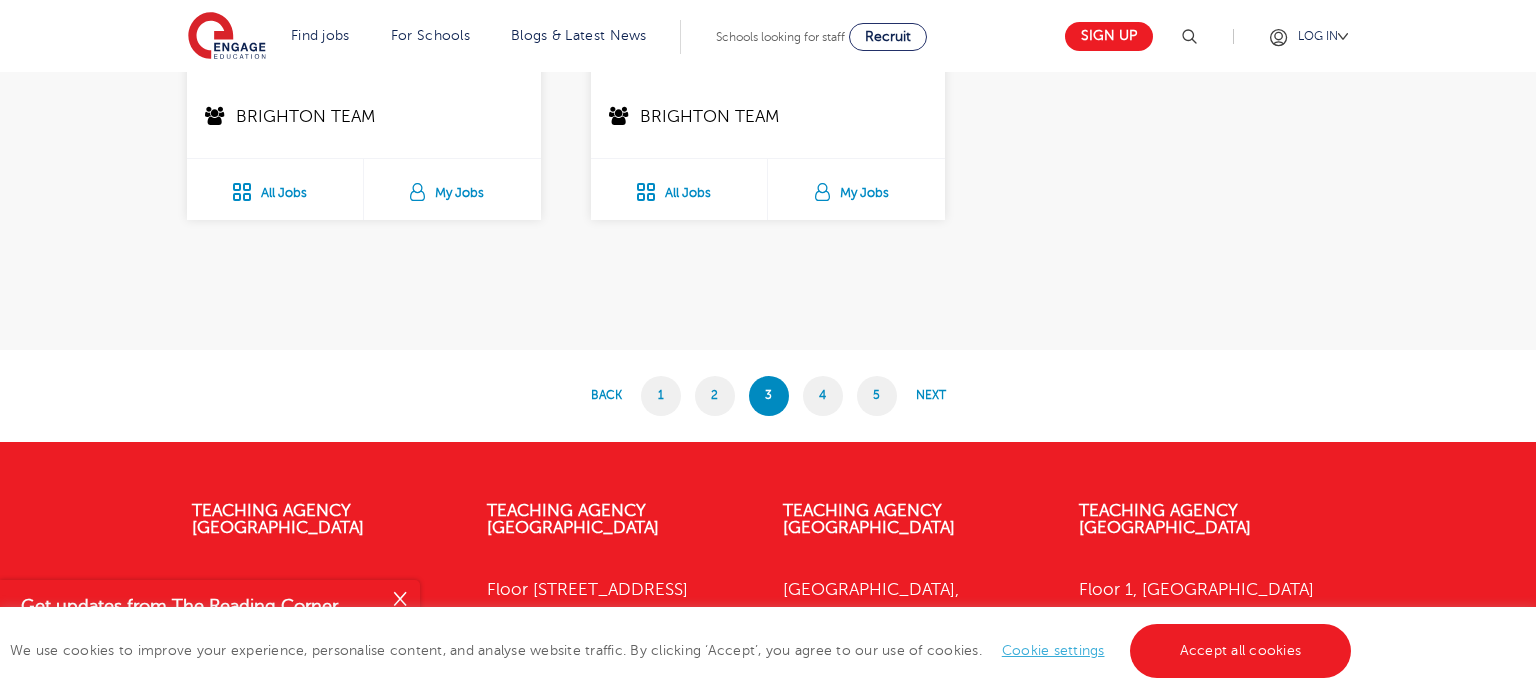 scroll, scrollTop: 4245, scrollLeft: 0, axis: vertical 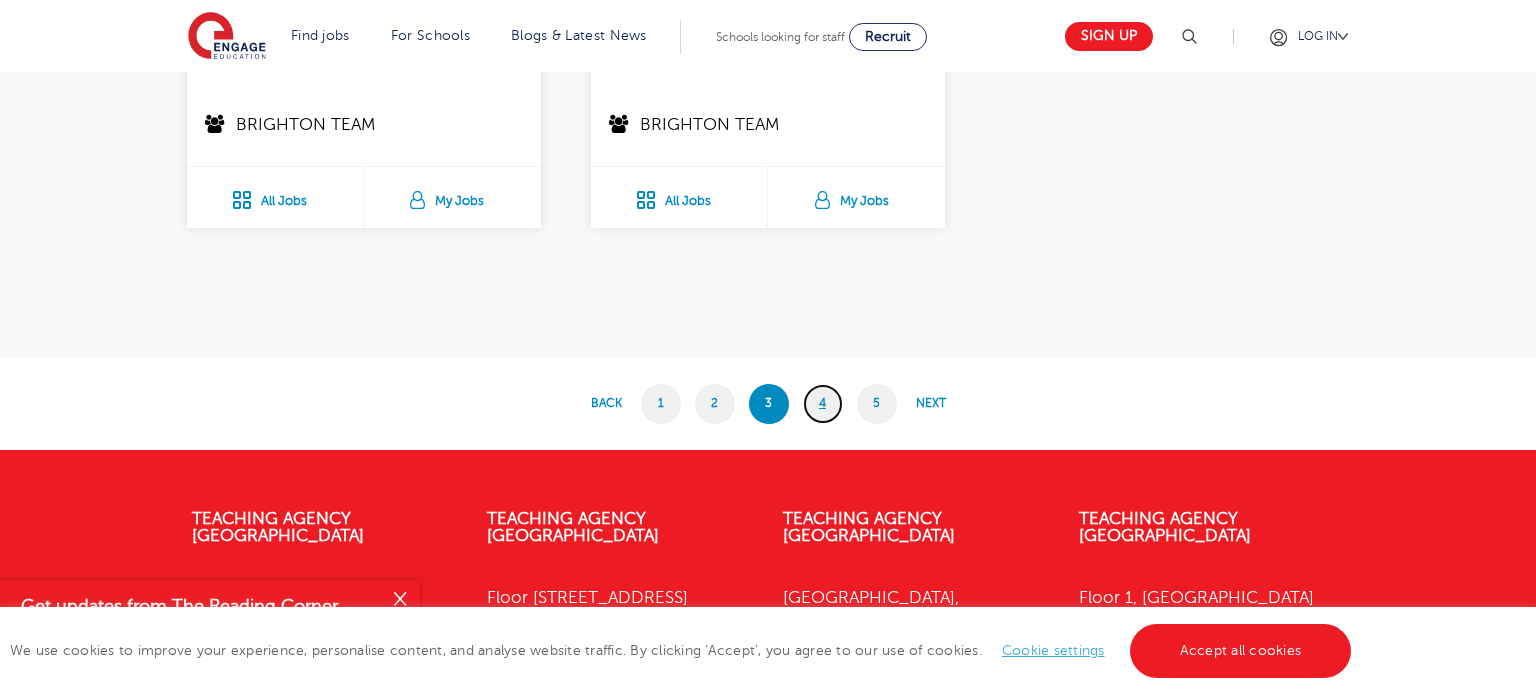 click on "4" at bounding box center (823, 404) 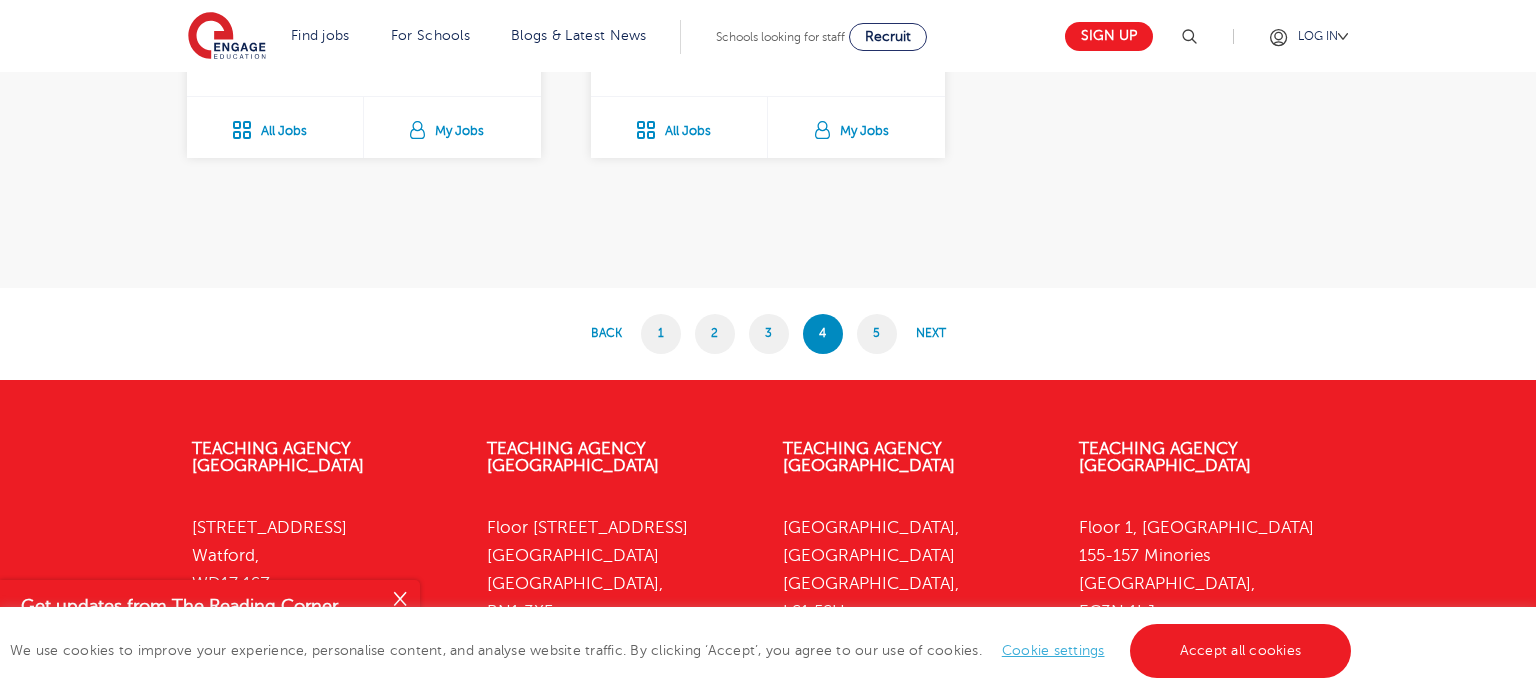scroll, scrollTop: 4313, scrollLeft: 0, axis: vertical 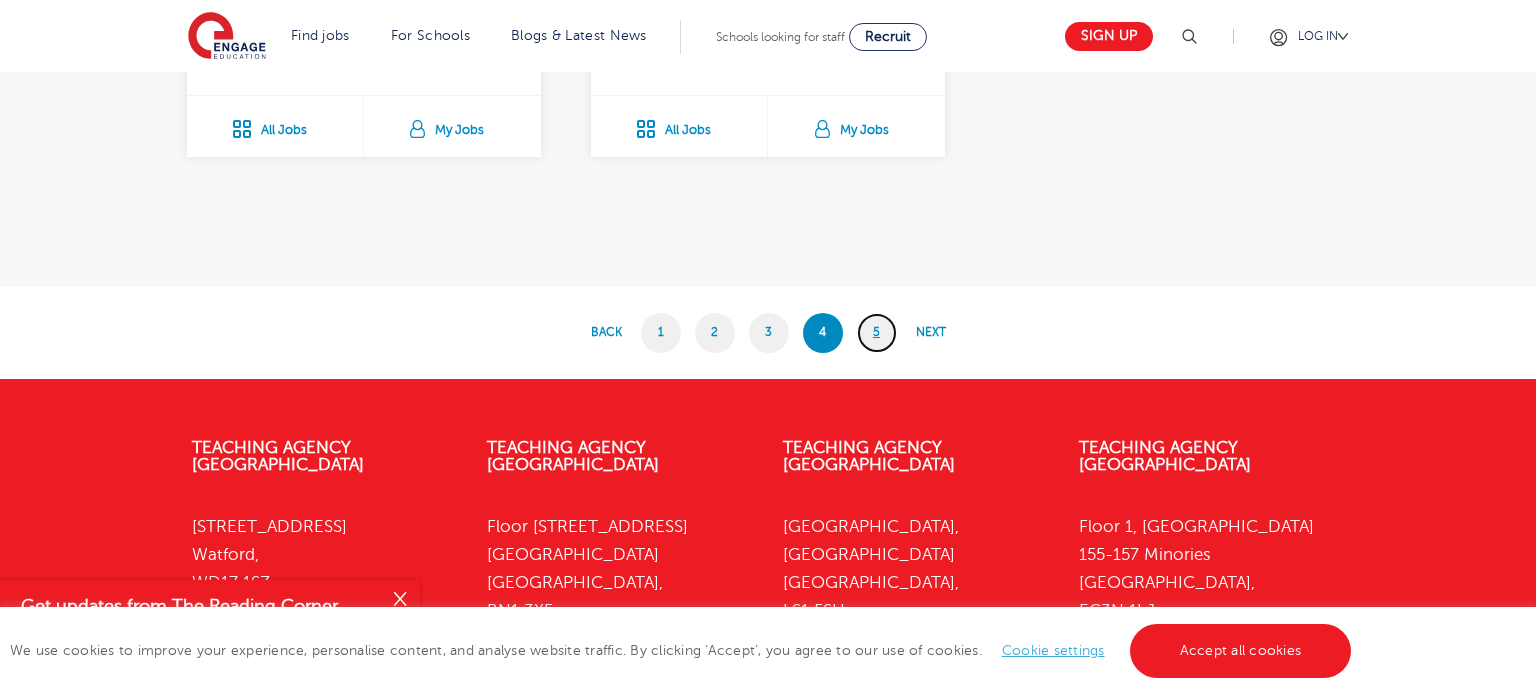 click on "5" at bounding box center [877, 333] 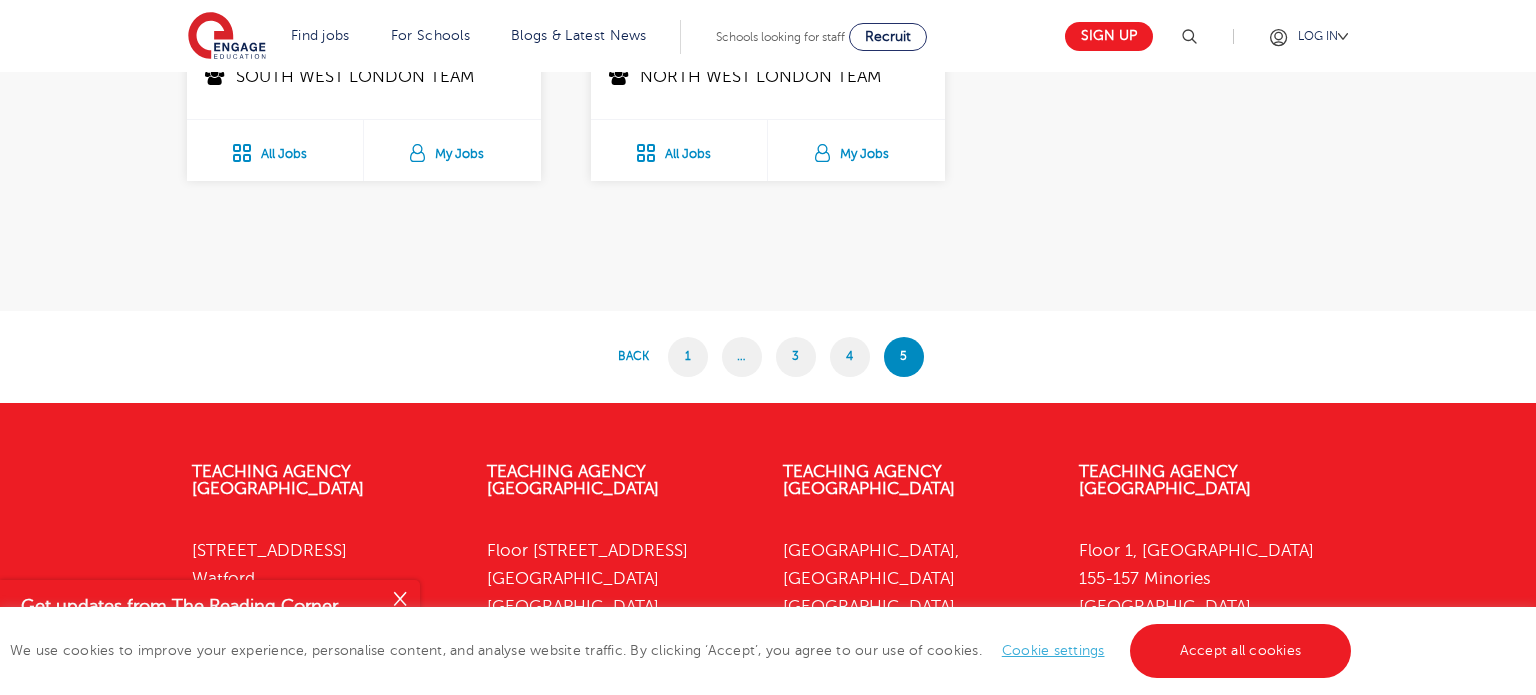 scroll, scrollTop: 919, scrollLeft: 0, axis: vertical 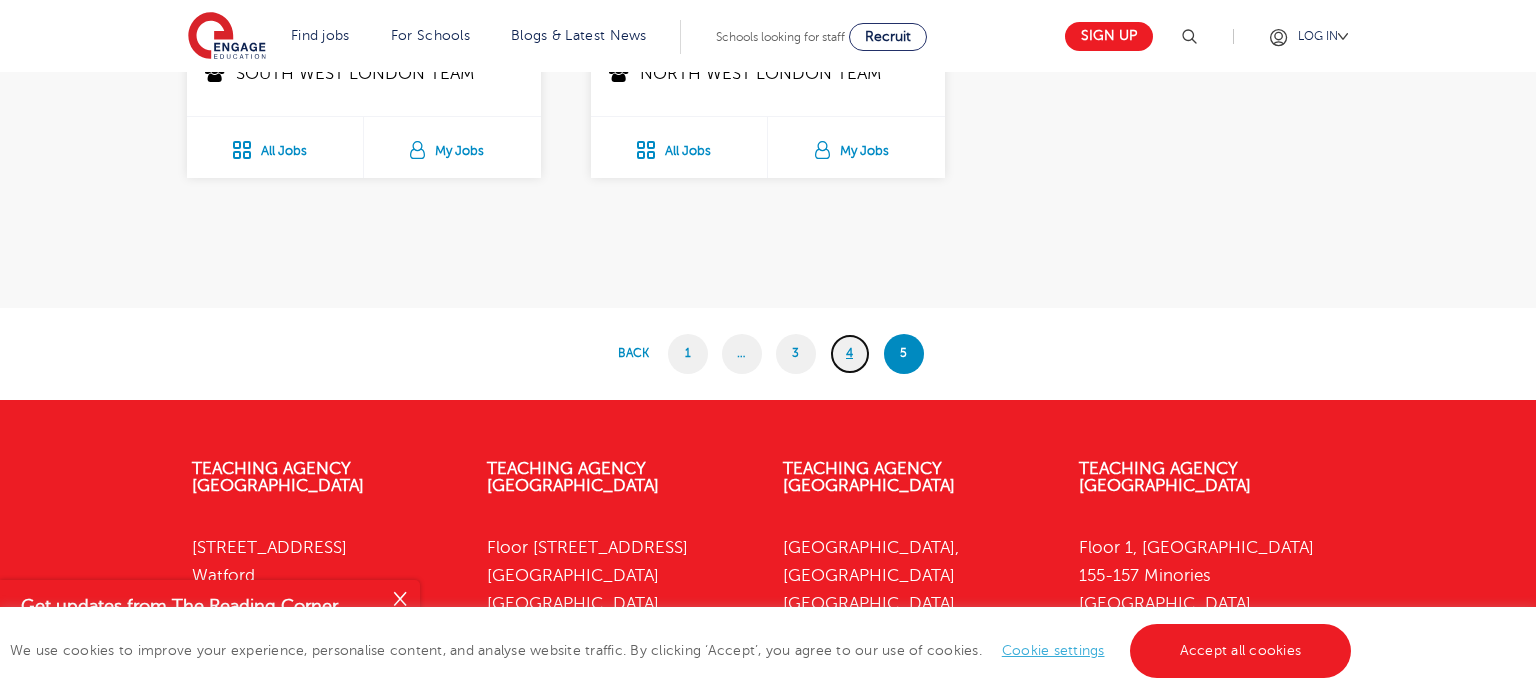 click on "4" at bounding box center [850, 354] 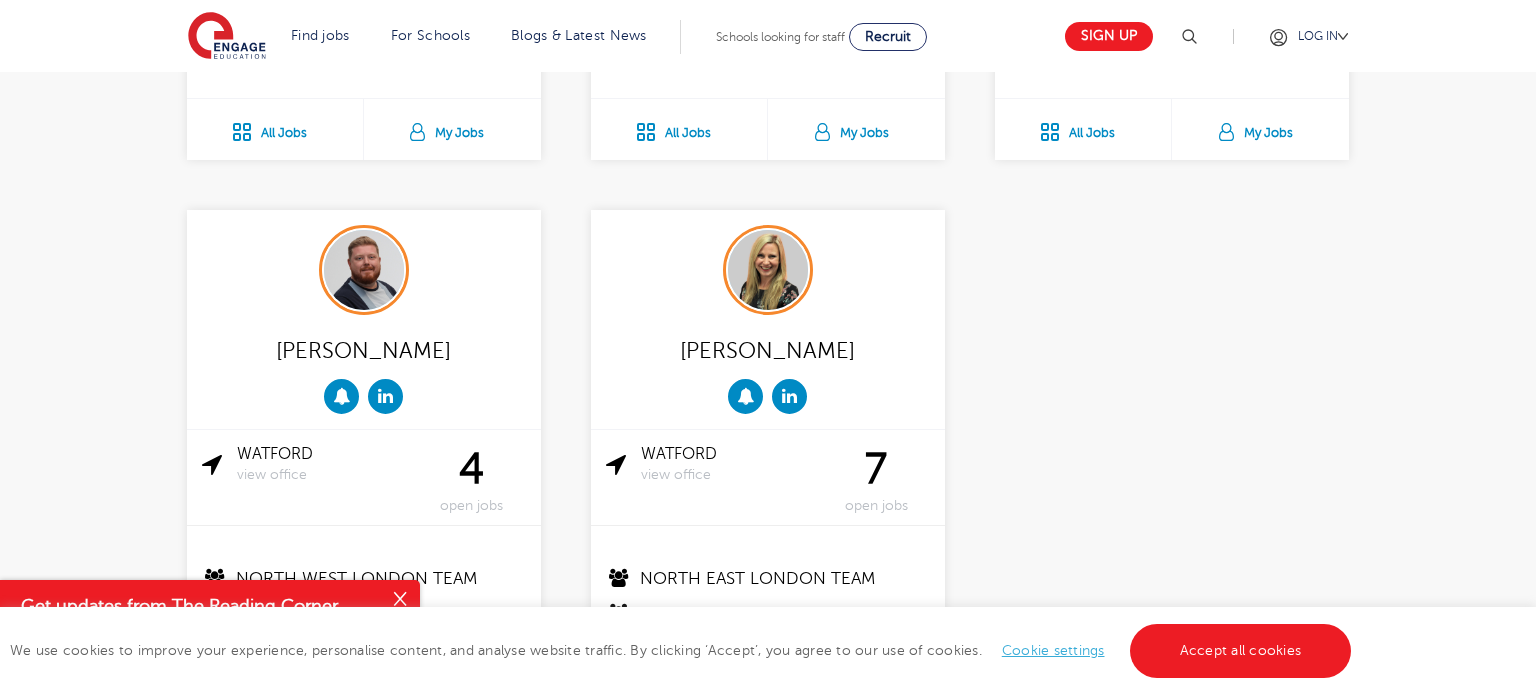 scroll, scrollTop: 3724, scrollLeft: 0, axis: vertical 